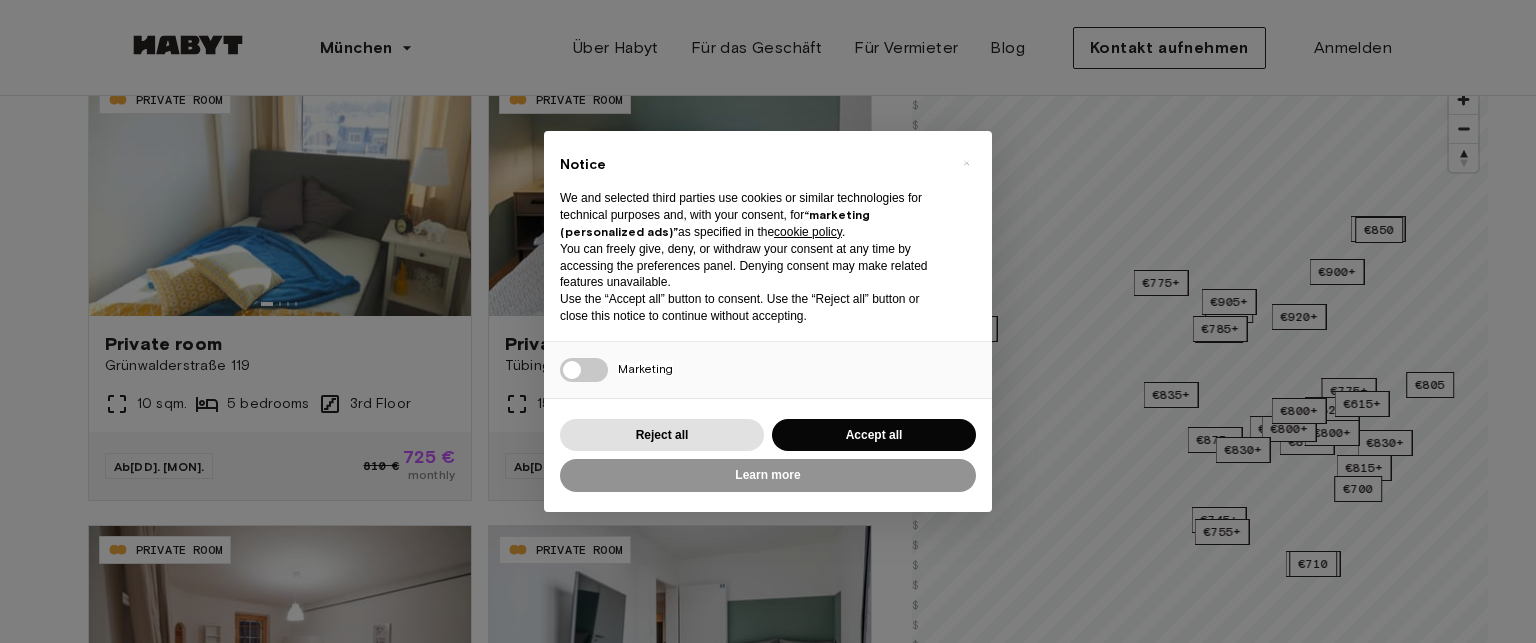 scroll, scrollTop: 200, scrollLeft: 0, axis: vertical 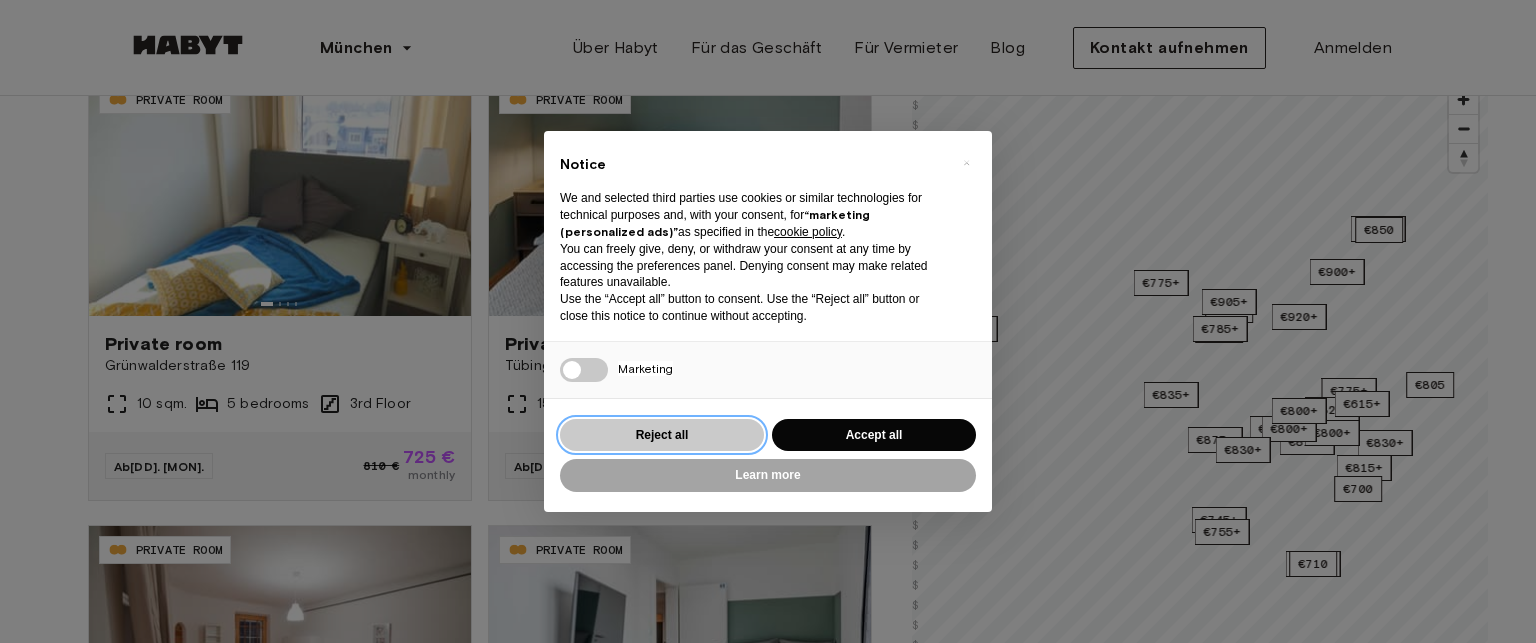 click on "Reject all" at bounding box center [662, 435] 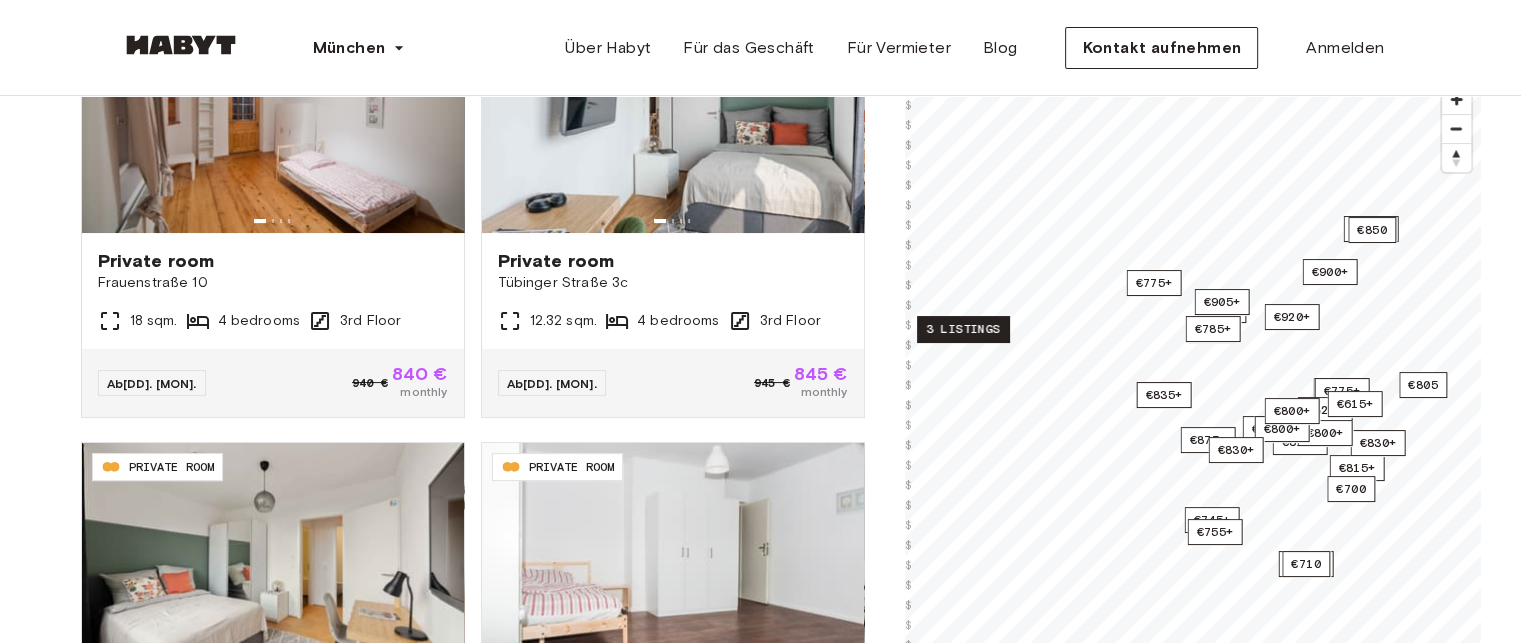 click on "3 listings" at bounding box center [963, 329] 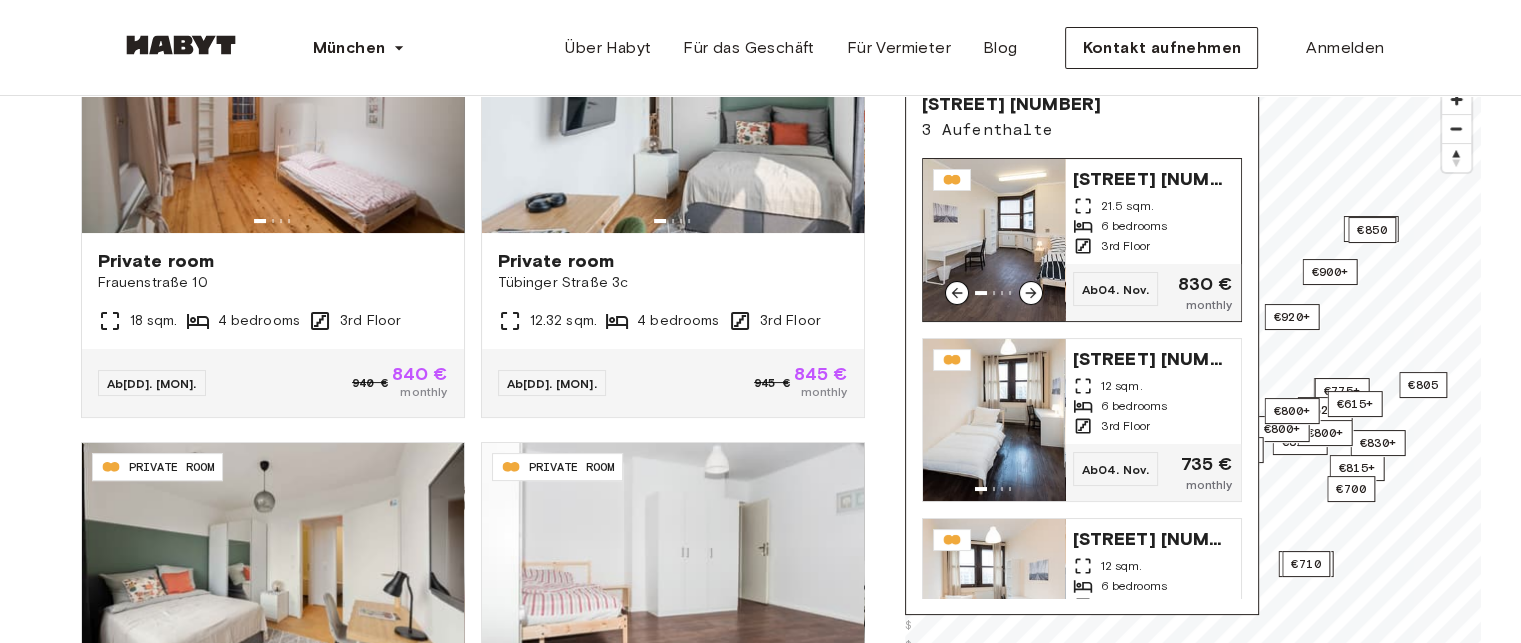 click on "3rd Floor" at bounding box center [1153, 246] 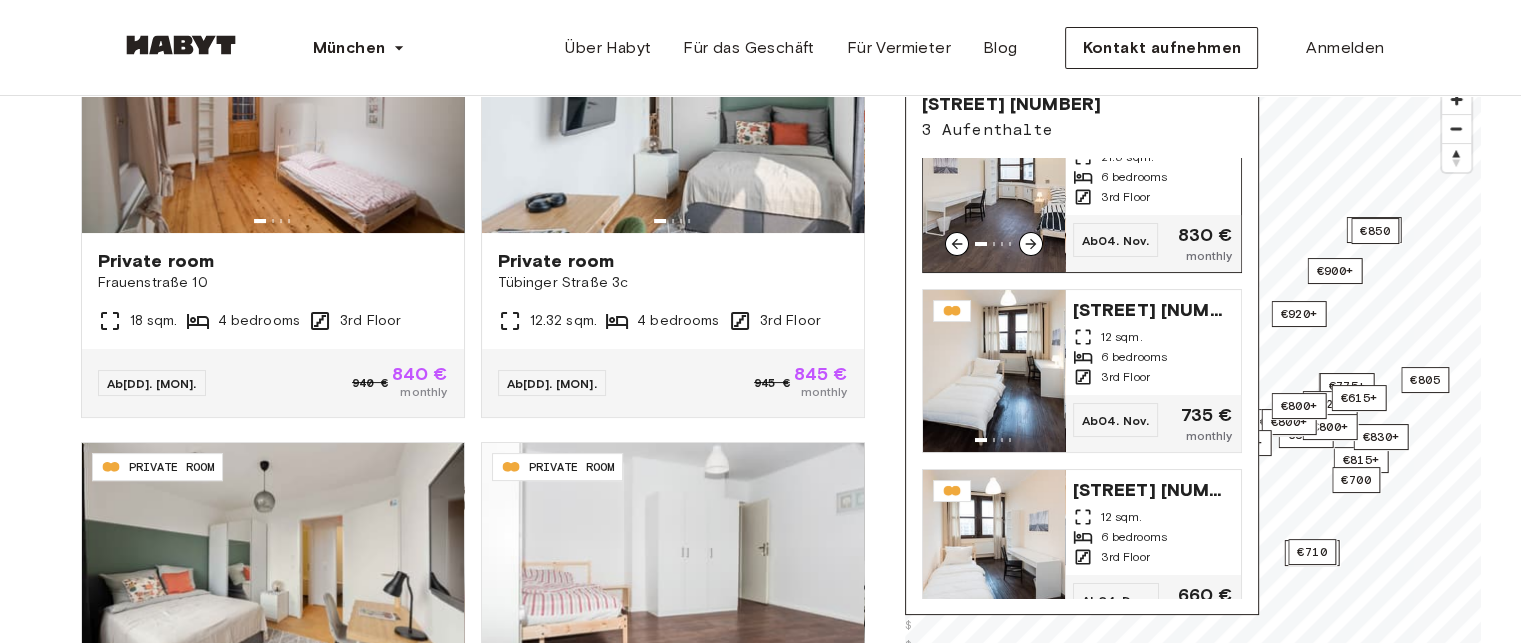 scroll, scrollTop: 0, scrollLeft: 0, axis: both 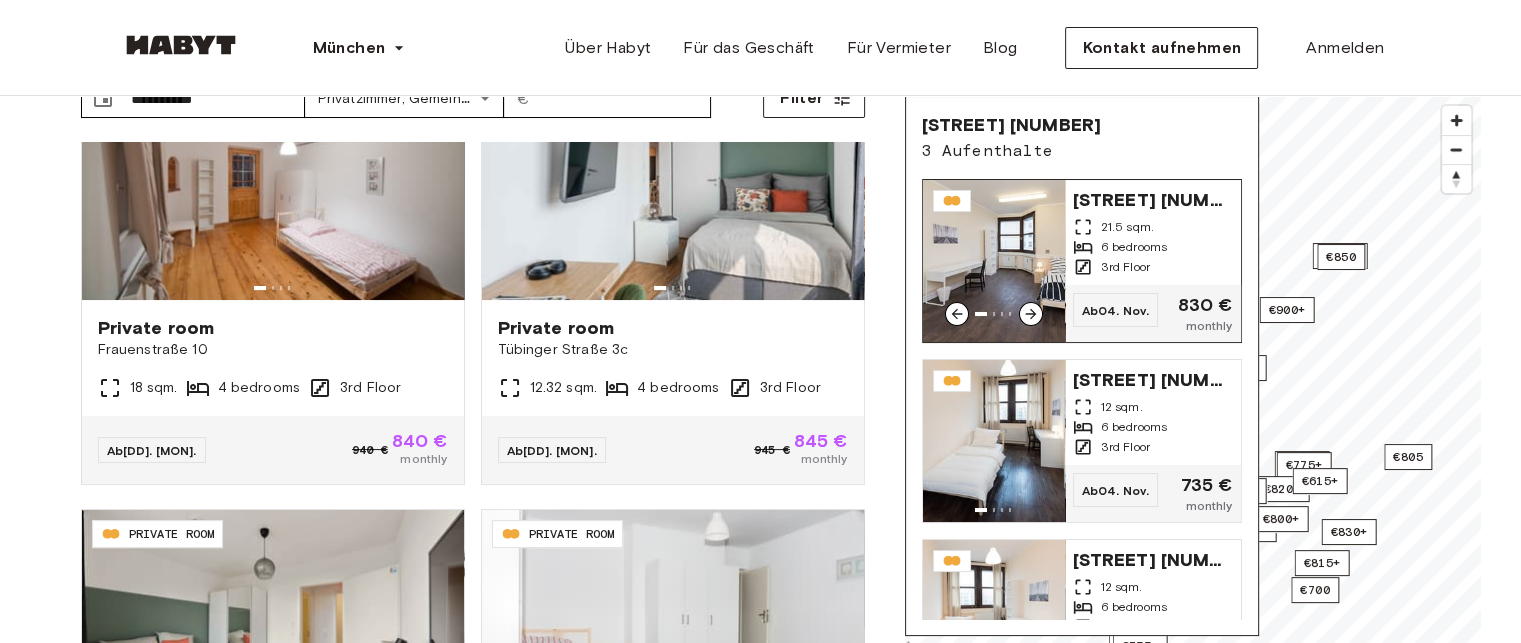 click on "21.5 sqm." at bounding box center [1153, 227] 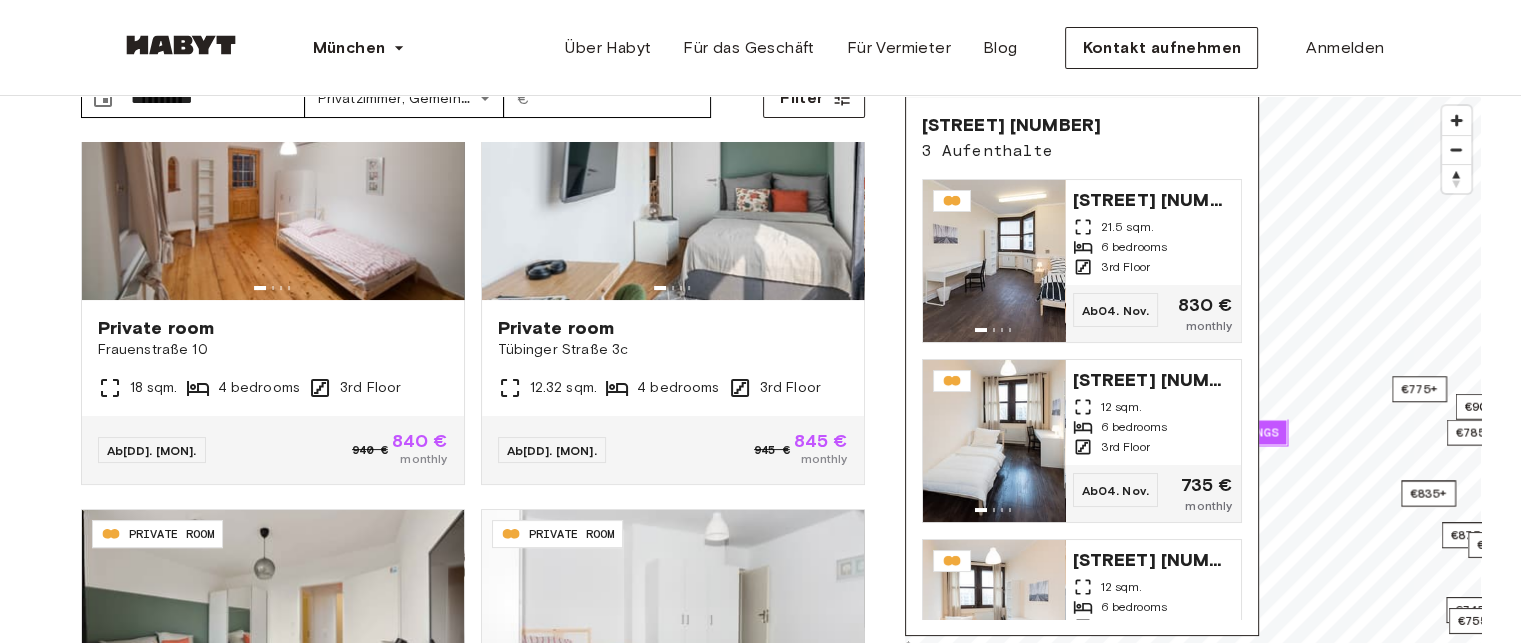 click on "**********" at bounding box center [760, 2245] 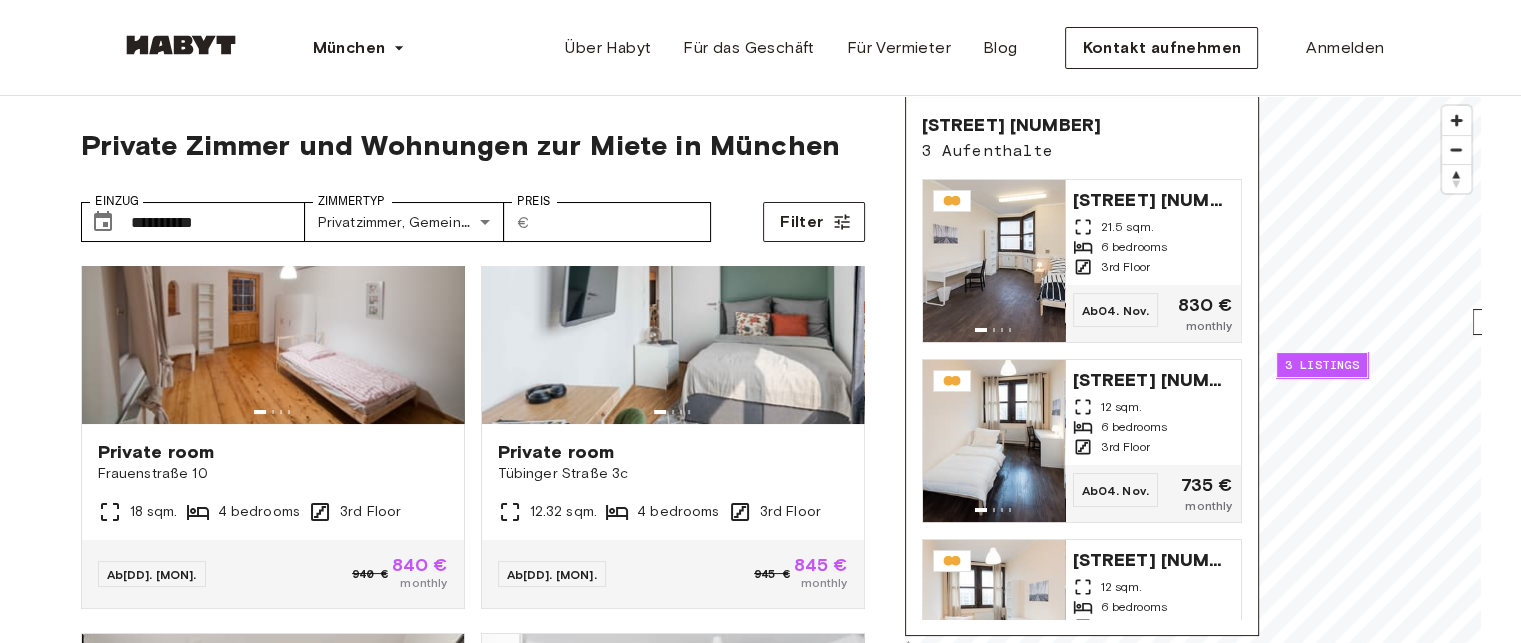 scroll, scrollTop: 0, scrollLeft: 0, axis: both 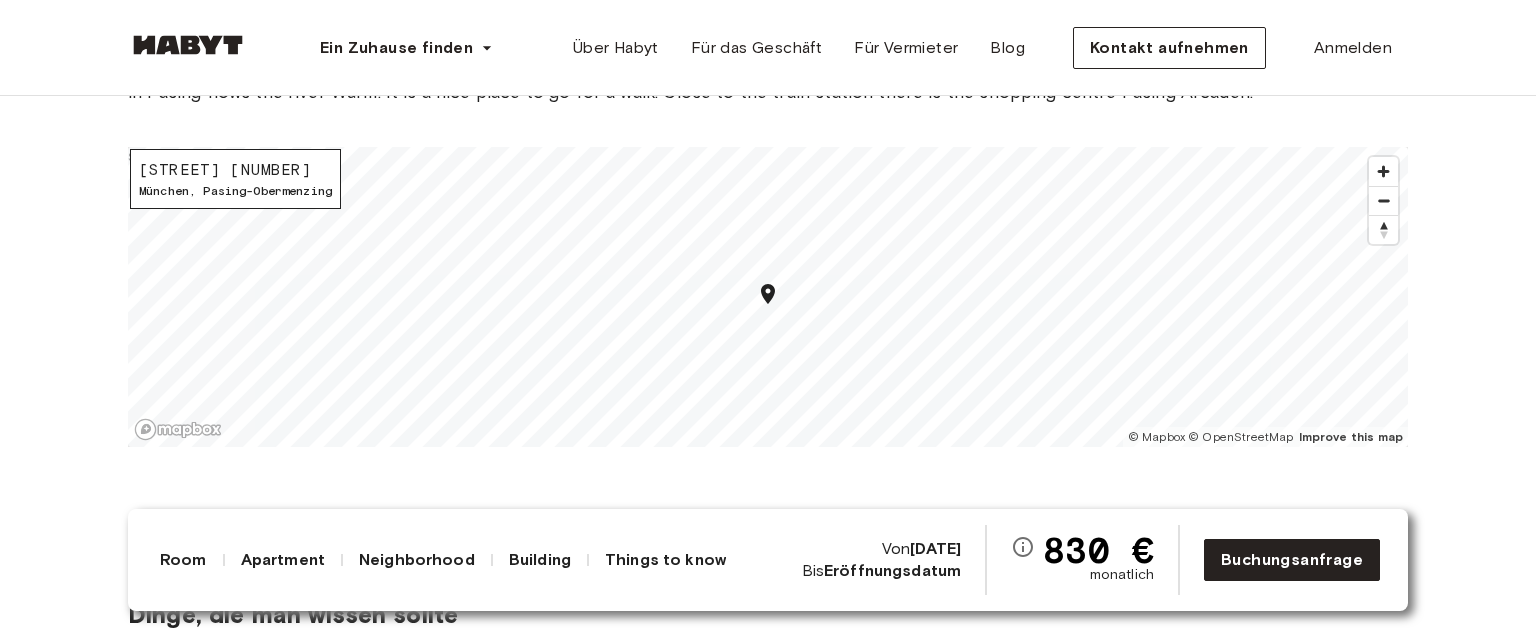 drag, startPoint x: 136, startPoint y: 168, endPoint x: 360, endPoint y: 178, distance: 224.2231 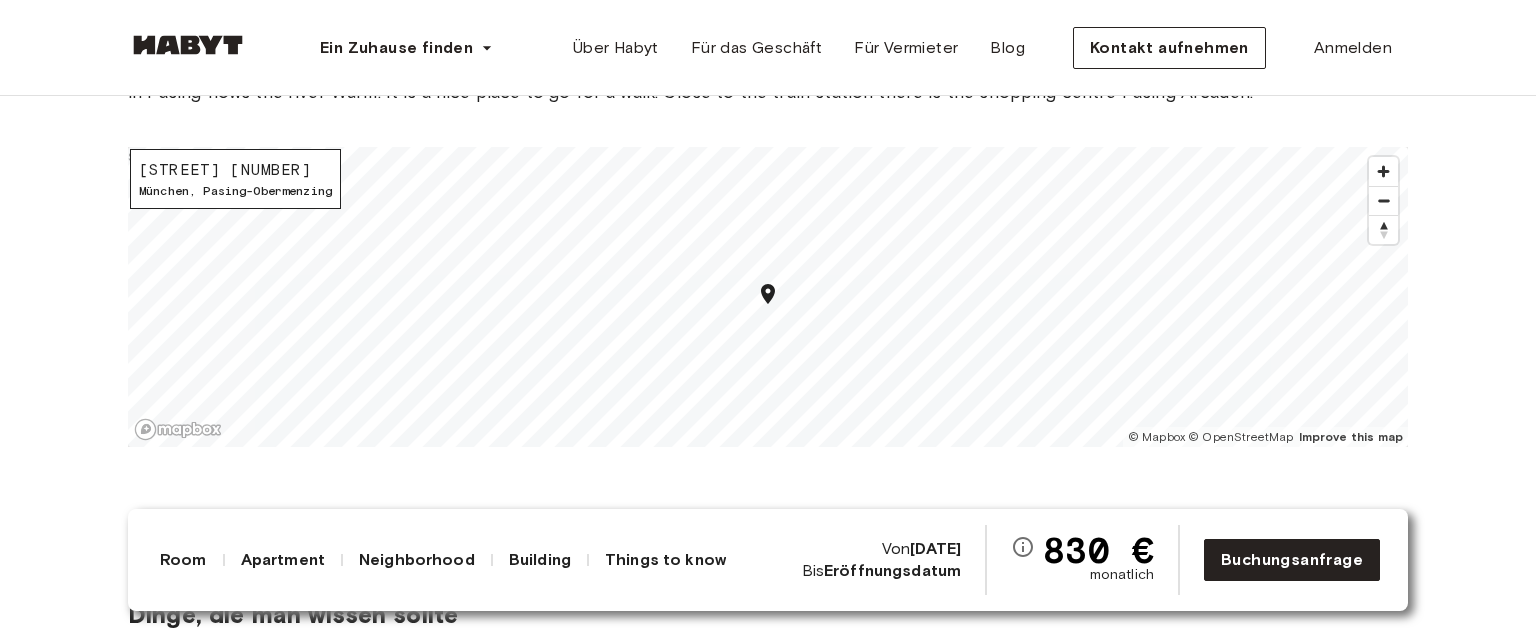 click on "München ,   Pasing-Obermenzing" at bounding box center [235, 191] 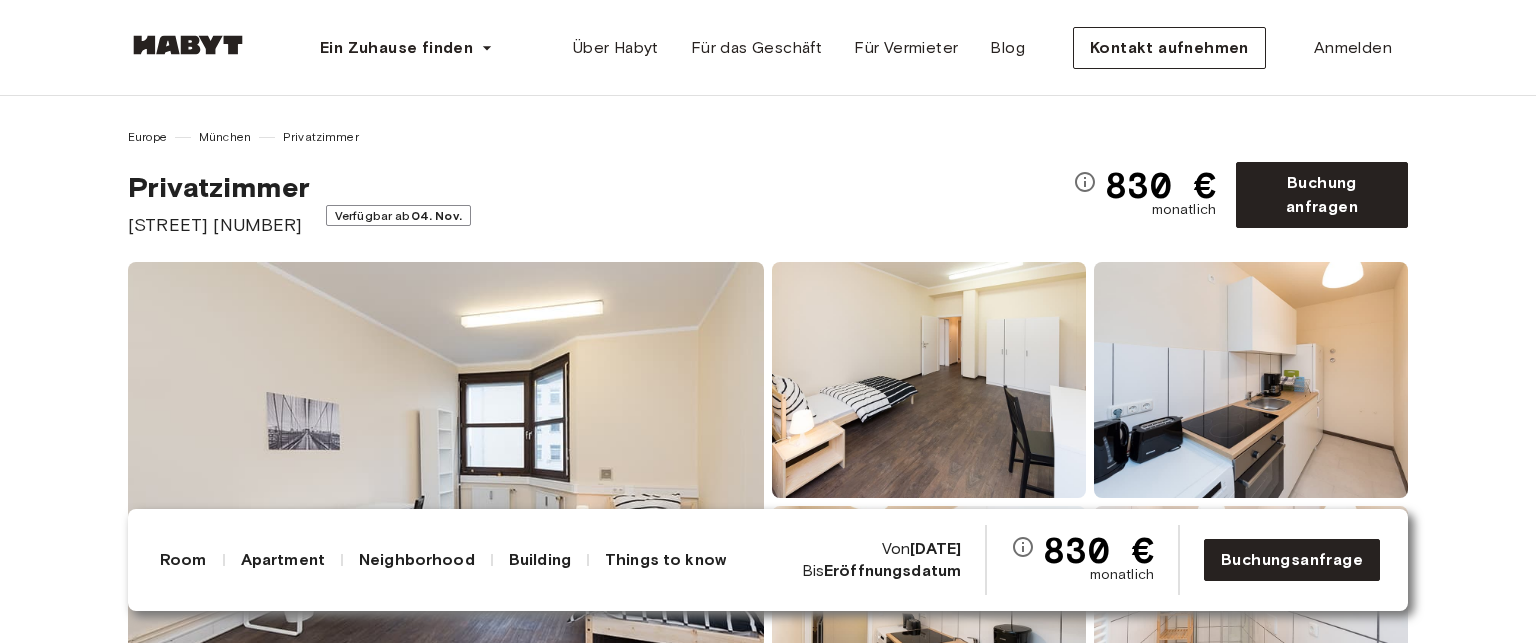 scroll, scrollTop: 0, scrollLeft: 0, axis: both 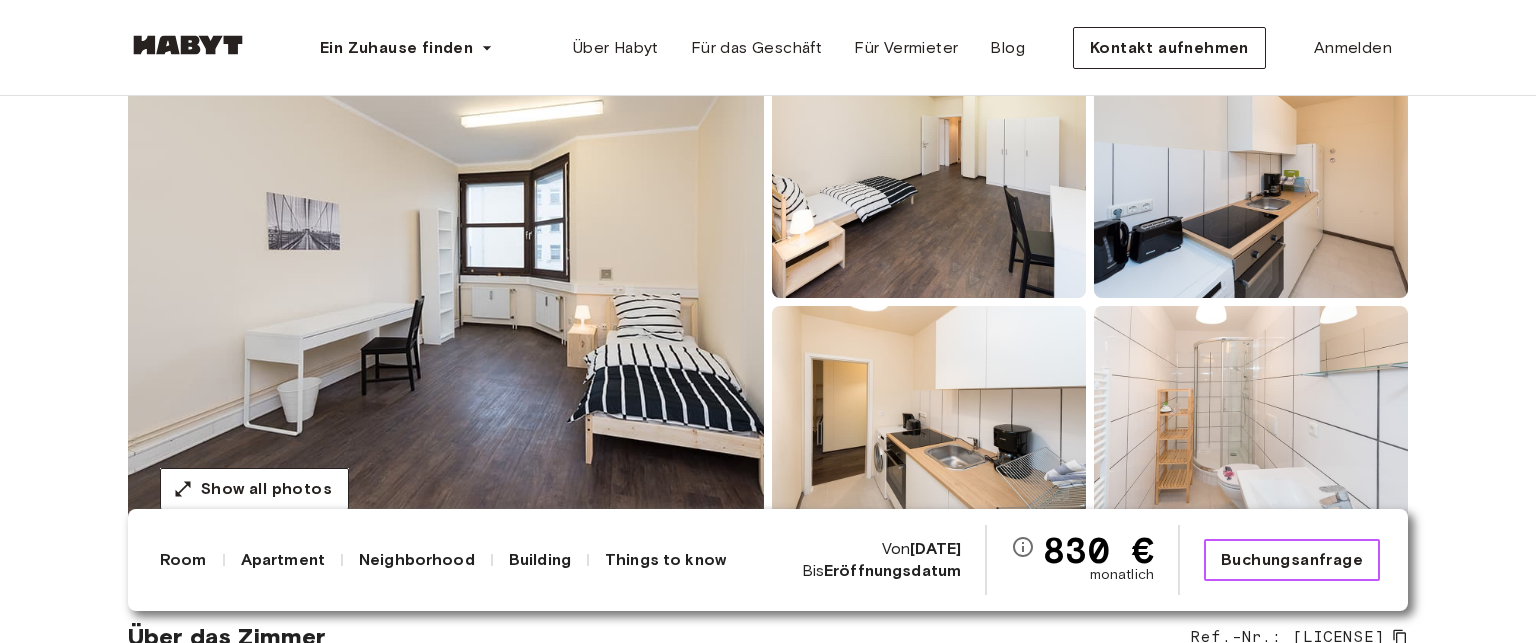 drag, startPoint x: 1305, startPoint y: 561, endPoint x: 1292, endPoint y: 564, distance: 13.341664 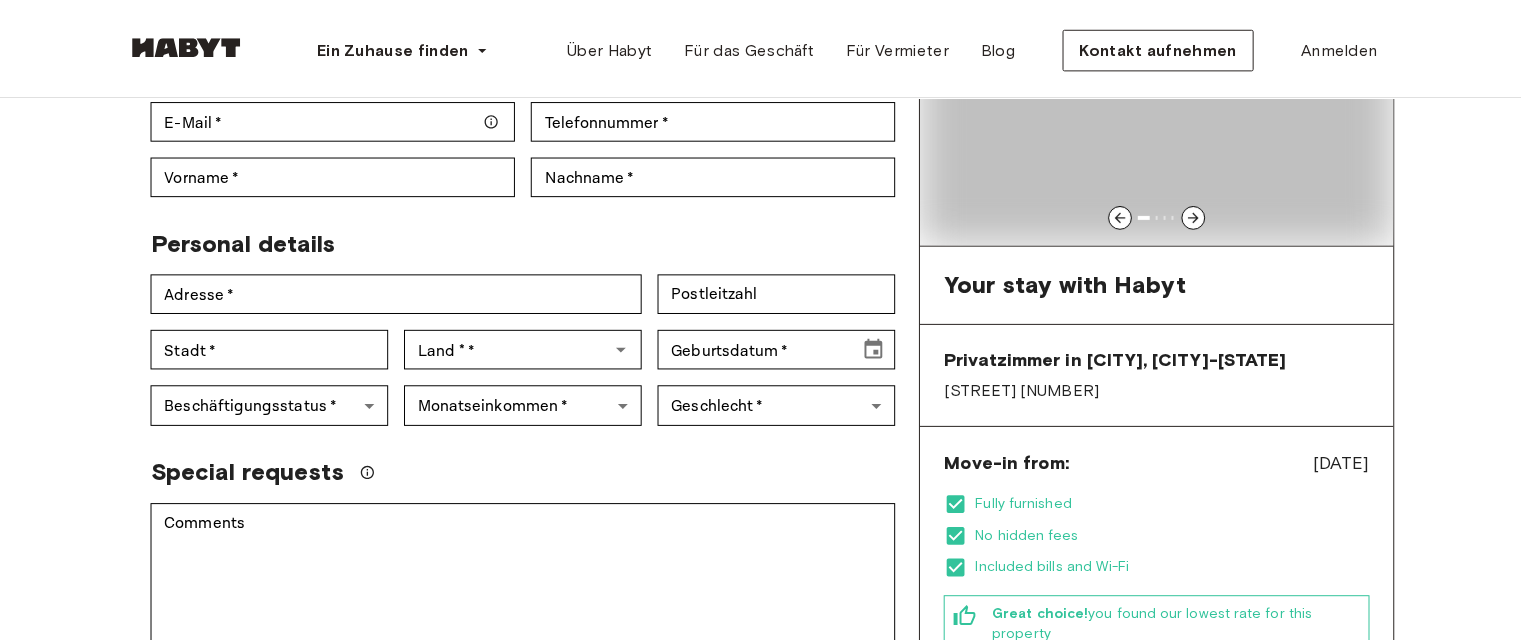 scroll, scrollTop: 0, scrollLeft: 0, axis: both 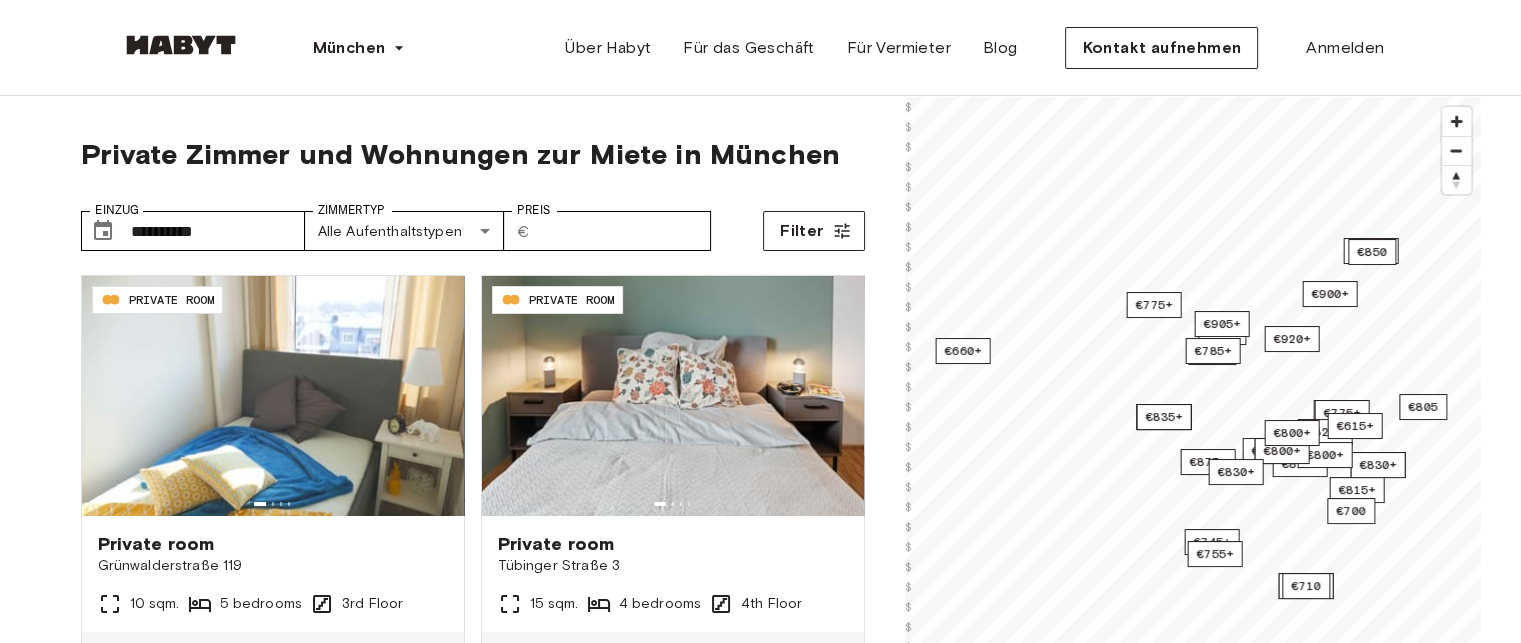 type on "**********" 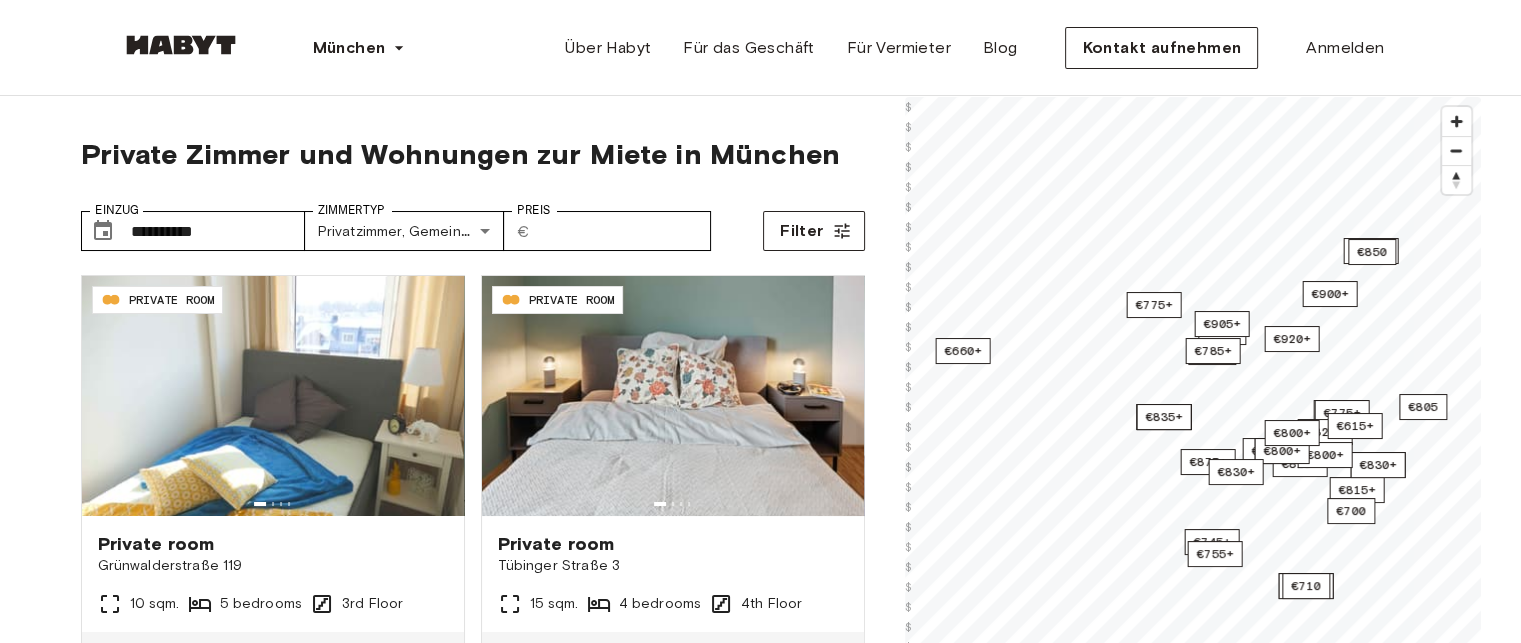 scroll, scrollTop: 0, scrollLeft: 0, axis: both 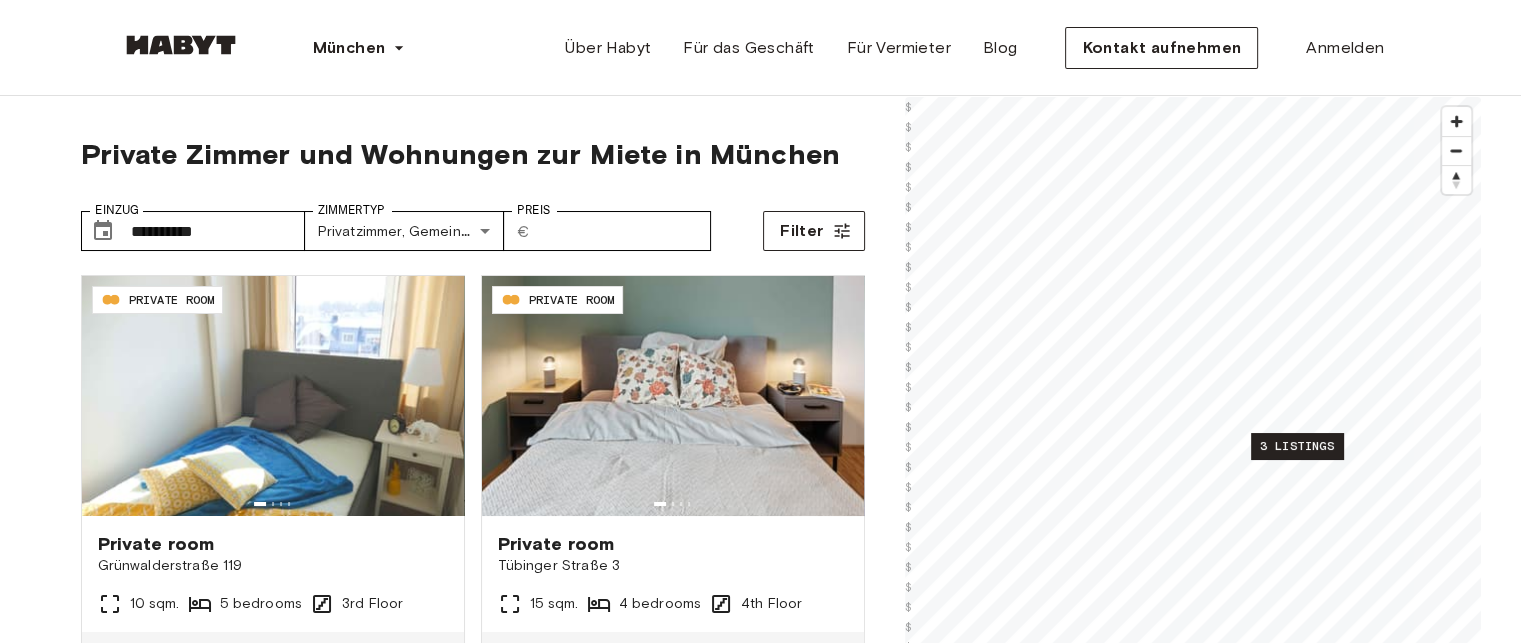 click on "3 listings" at bounding box center [1297, 446] 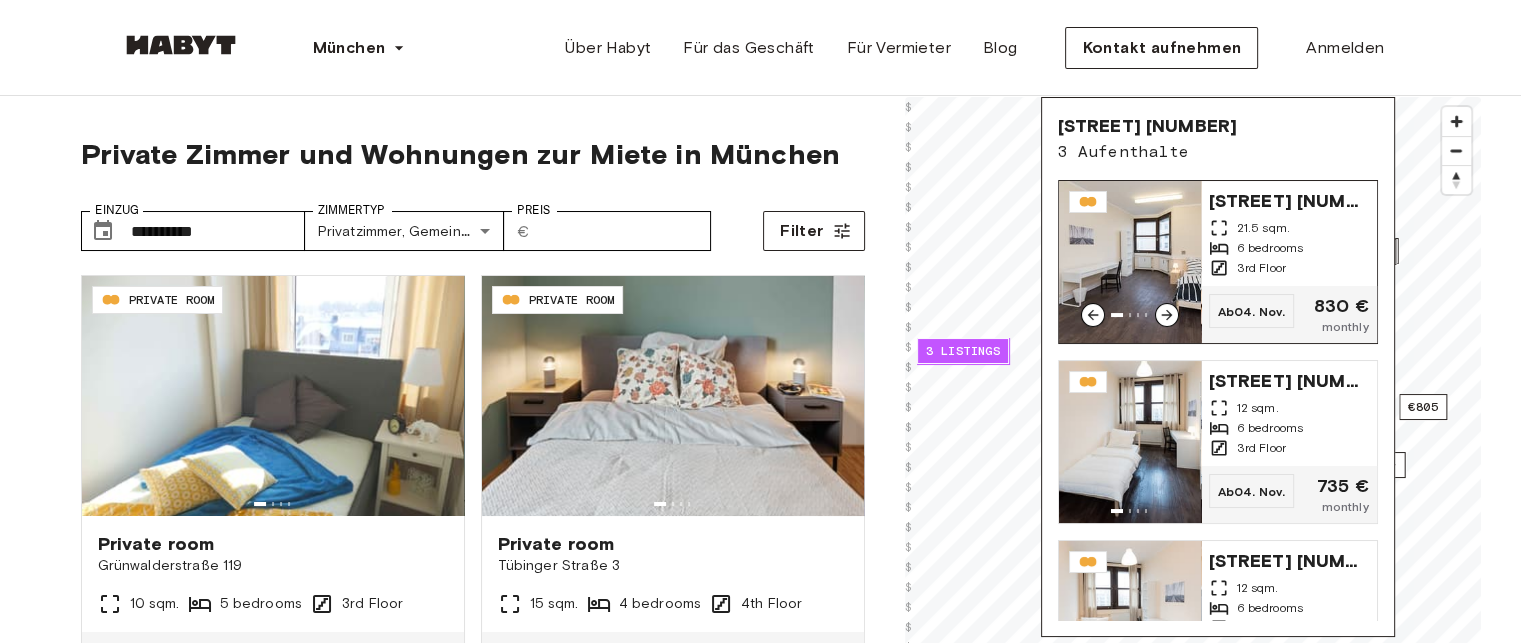 click on "Landsberger Straße 478 21.5 sqm. 6 bedrooms 3rd Floor" at bounding box center (1289, 233) 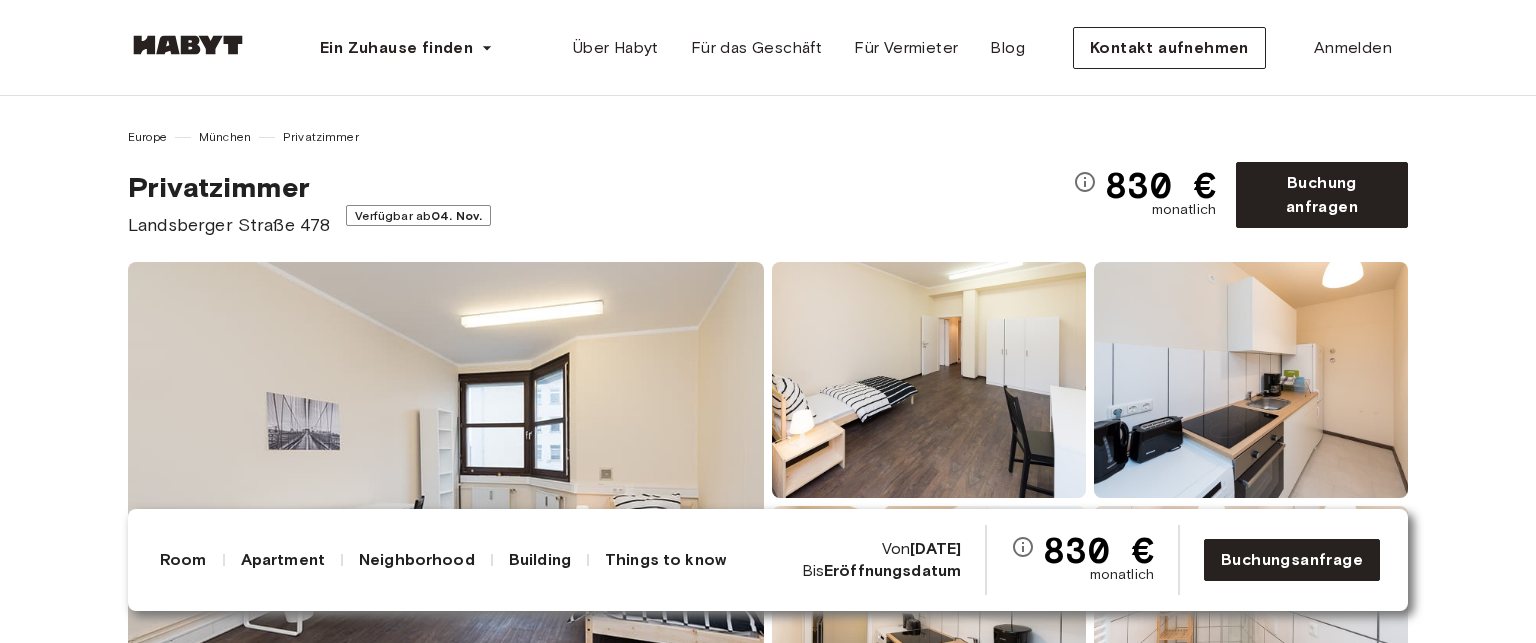 scroll, scrollTop: 0, scrollLeft: 0, axis: both 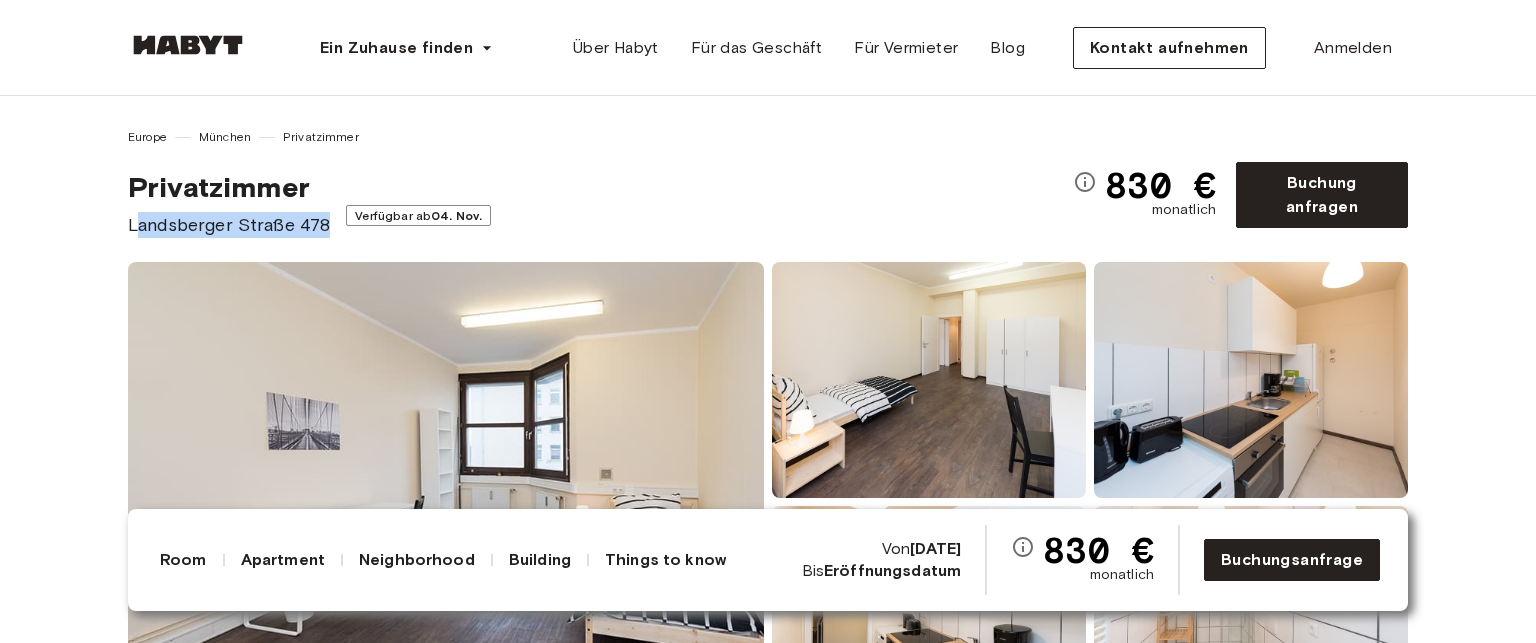 drag, startPoint x: 134, startPoint y: 227, endPoint x: 320, endPoint y: 232, distance: 186.0672 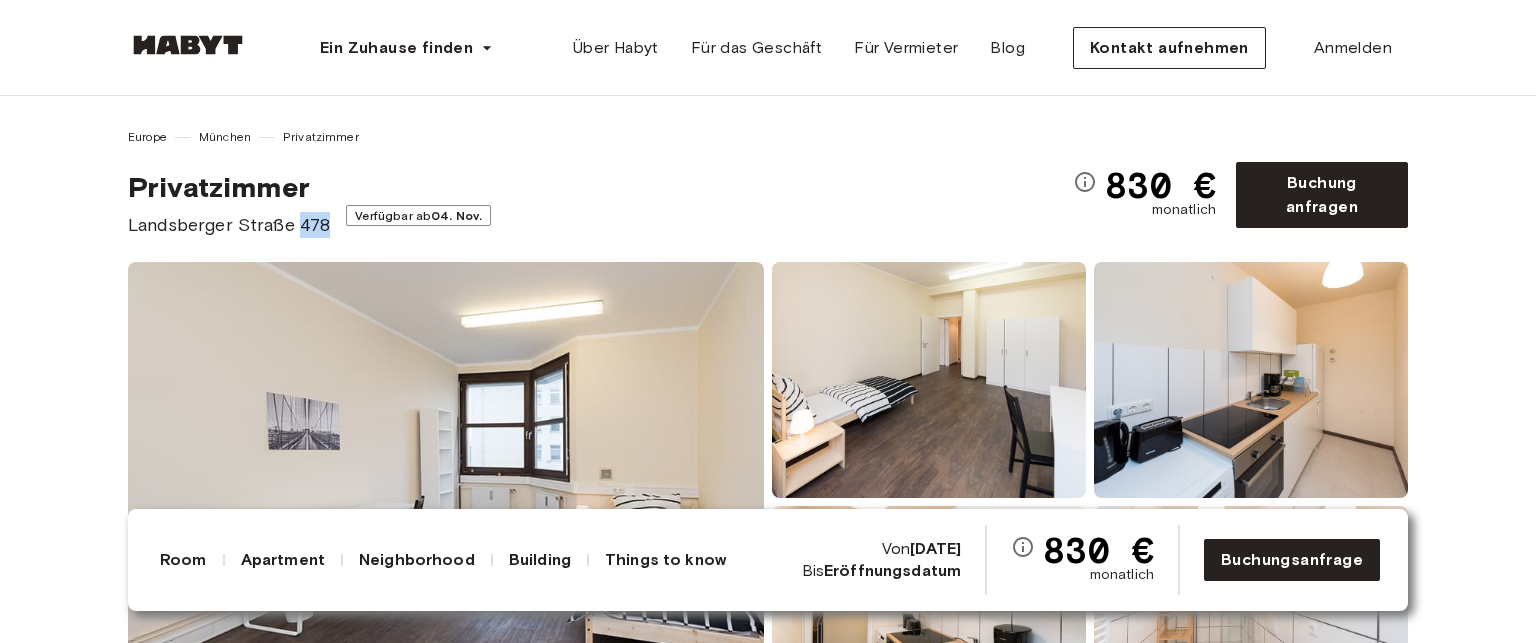 click on "Landsberger Straße 478" at bounding box center [229, 225] 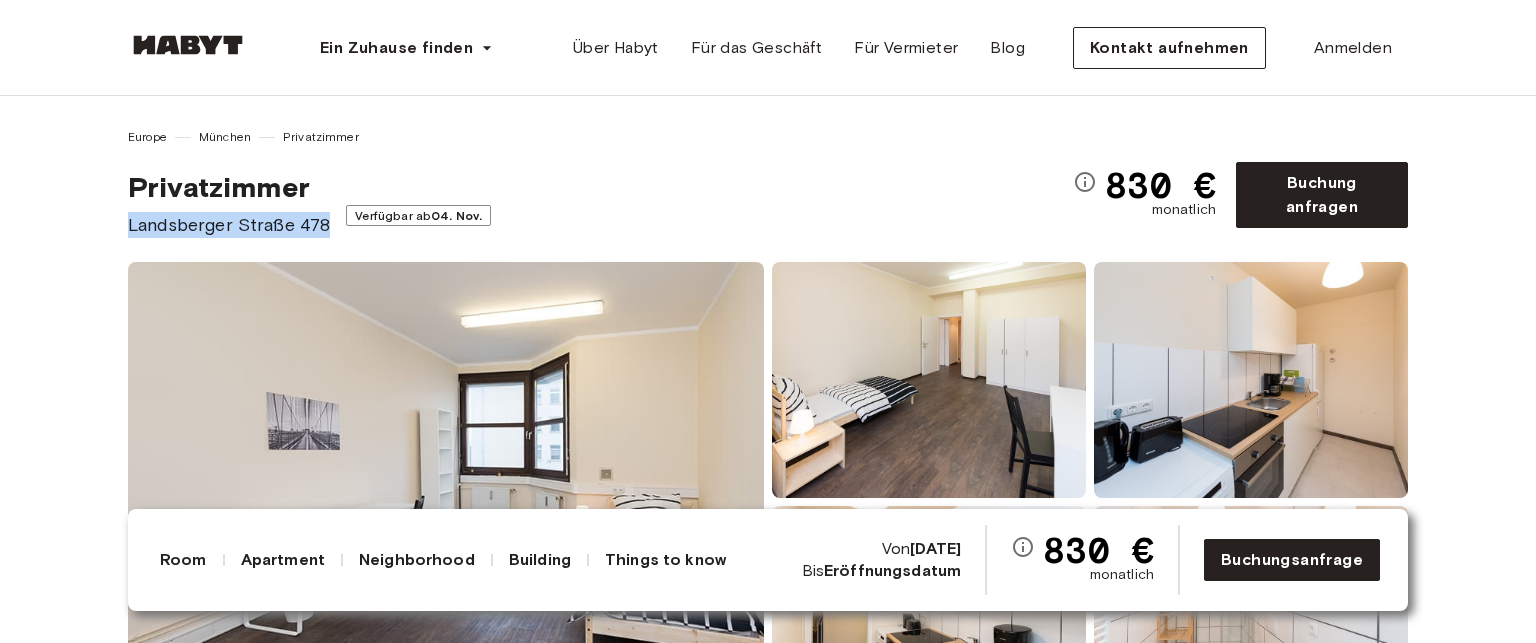 click on "Landsberger Straße 478" at bounding box center (229, 225) 